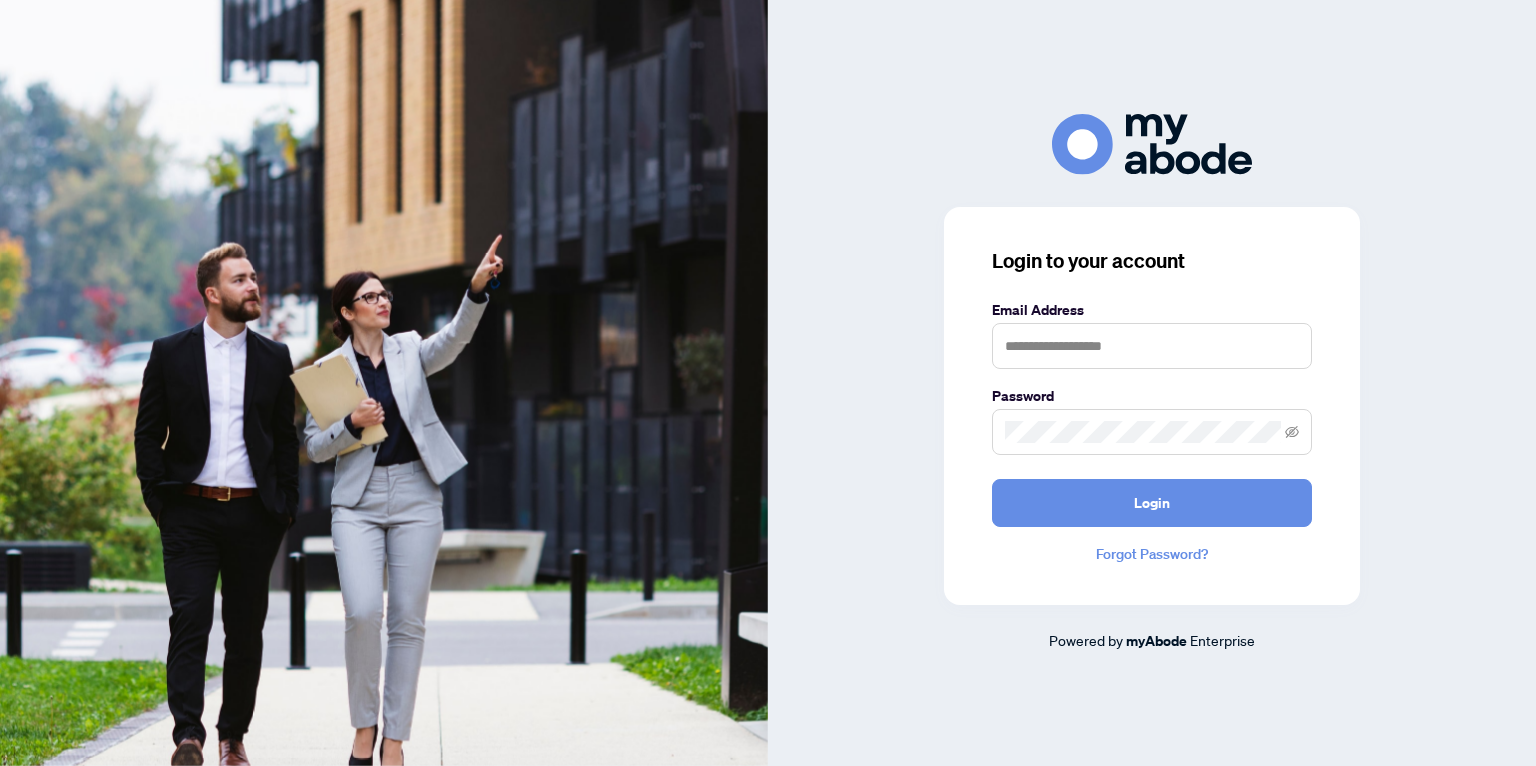 scroll, scrollTop: 0, scrollLeft: 0, axis: both 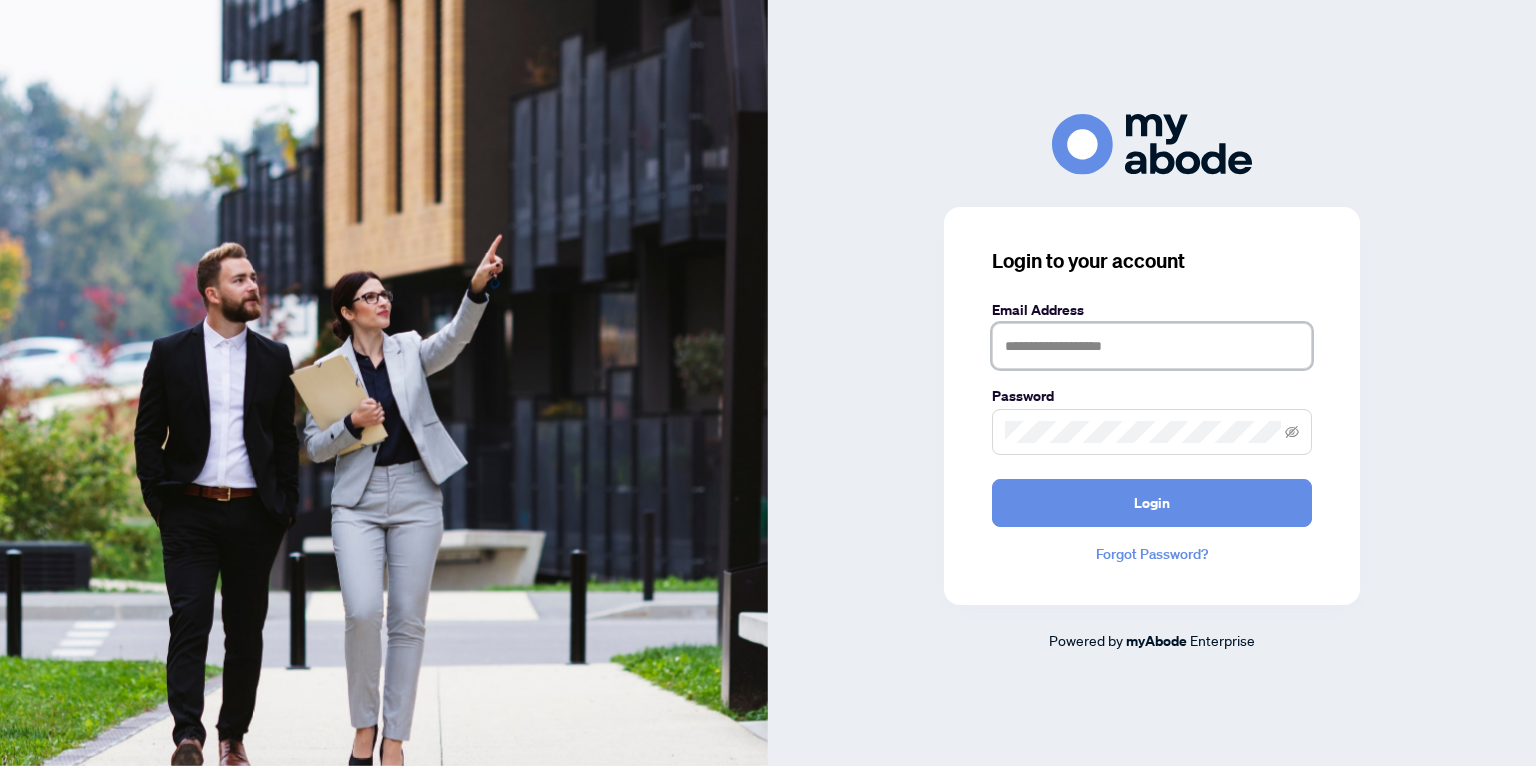 click at bounding box center (1152, 346) 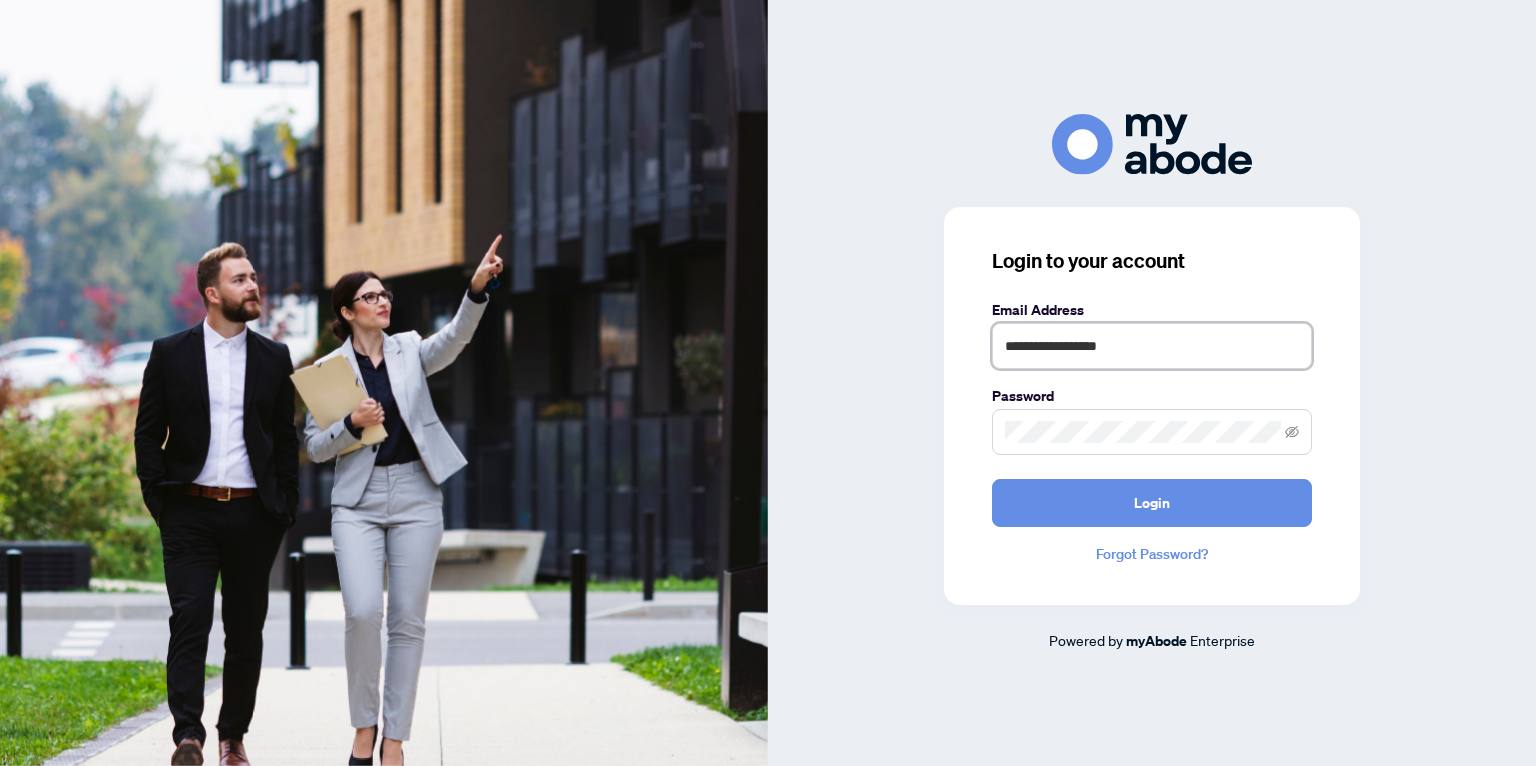type on "**********" 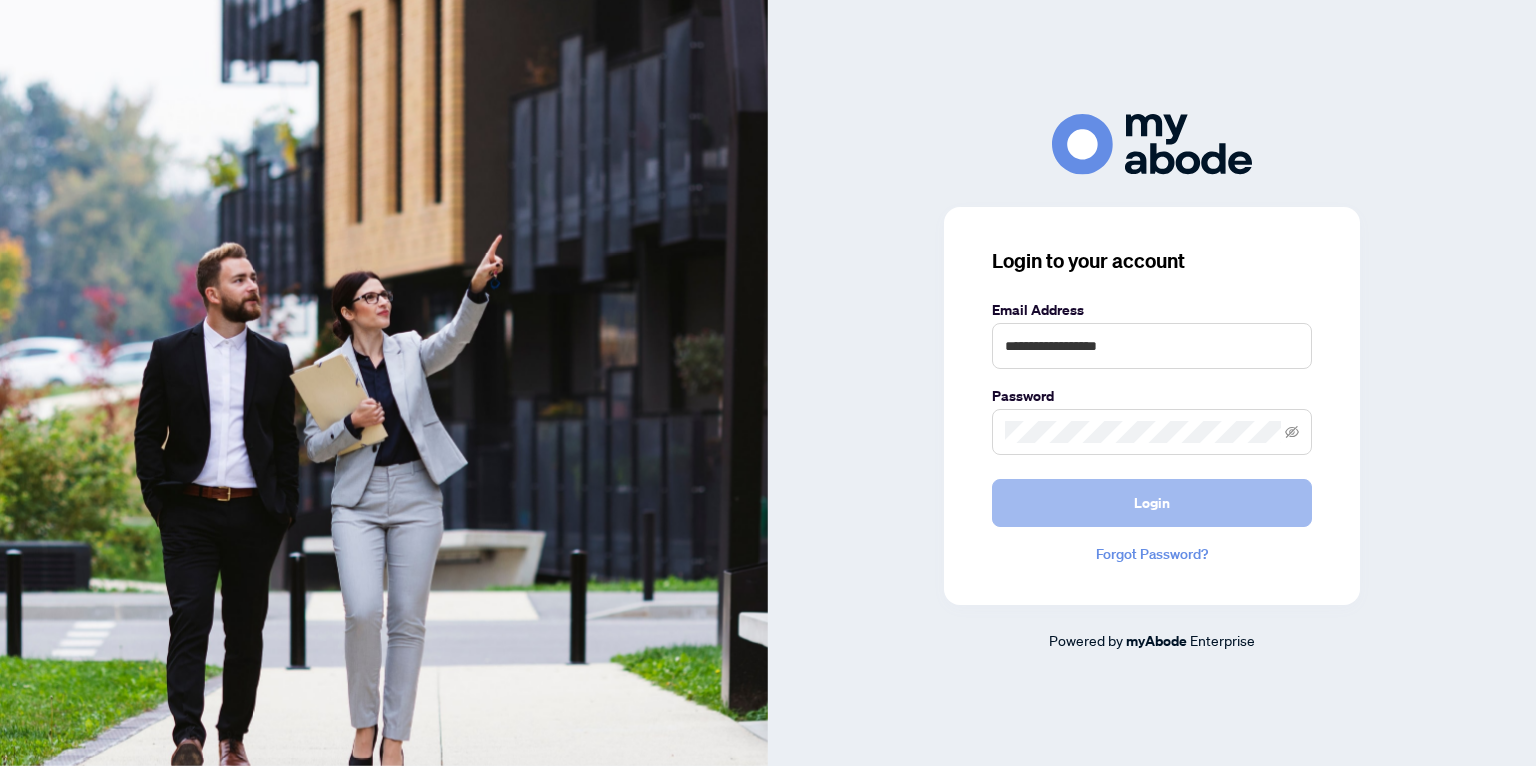 click on "Login" at bounding box center [1152, 503] 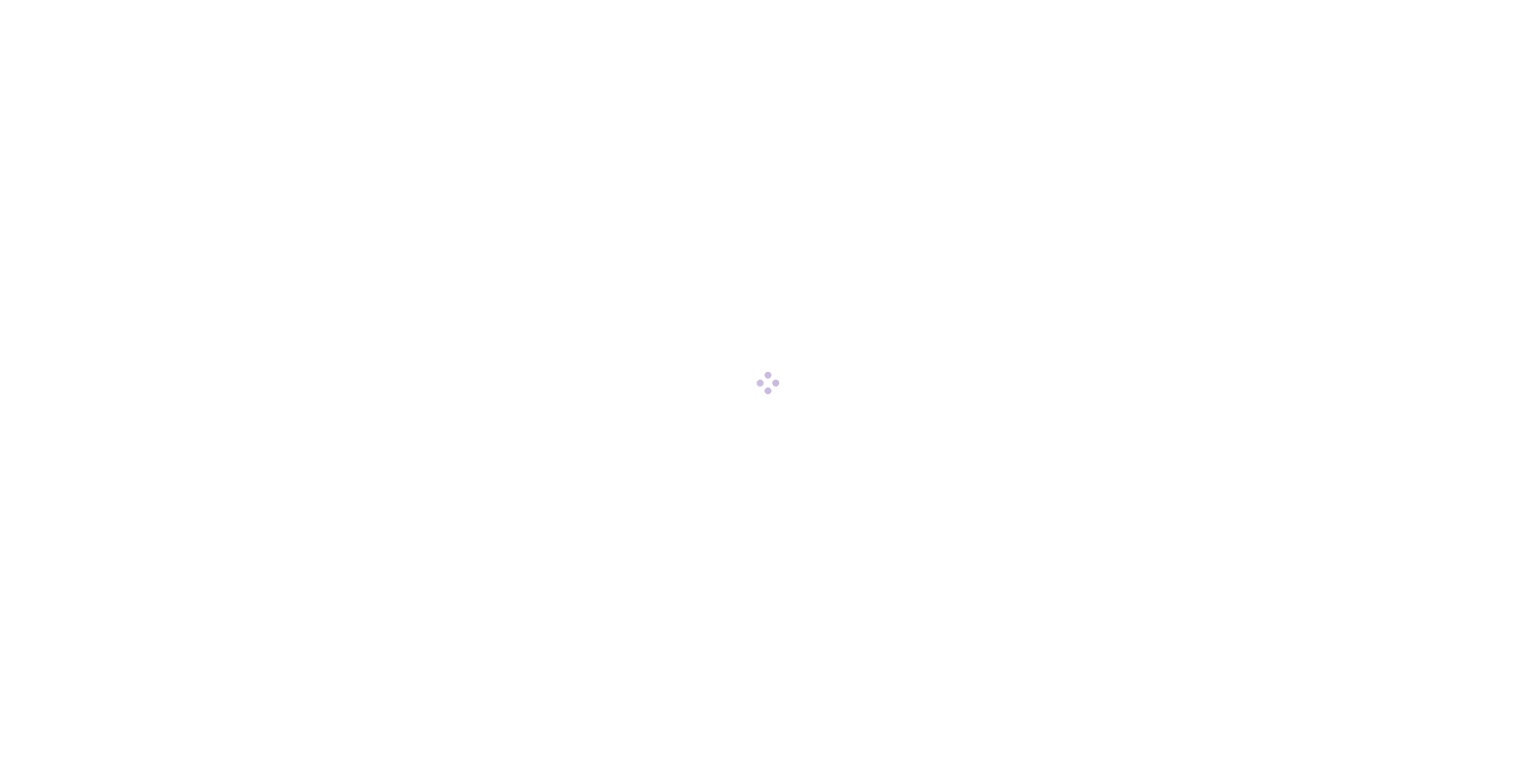scroll, scrollTop: 0, scrollLeft: 0, axis: both 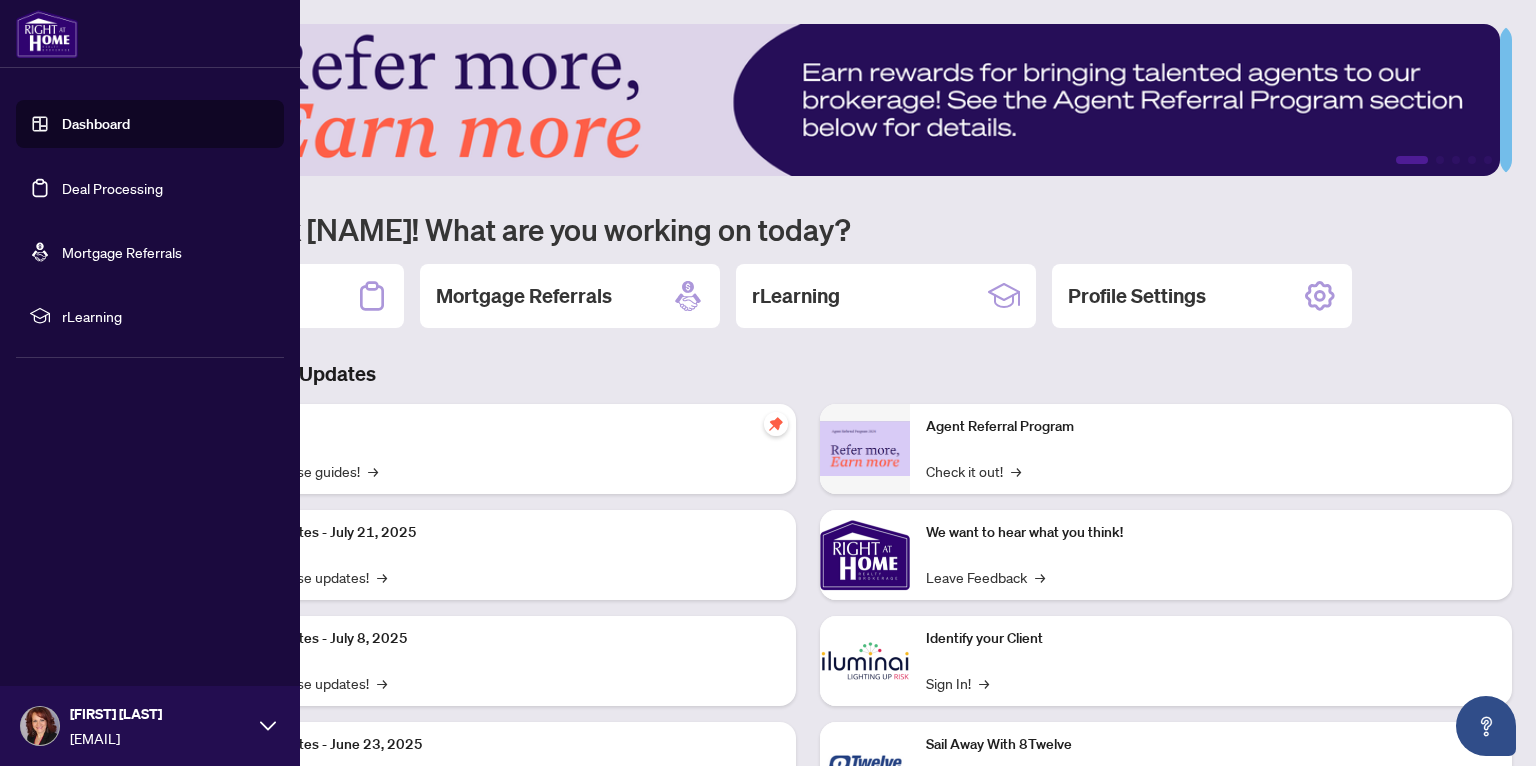 click on "Deal Processing" at bounding box center (112, 188) 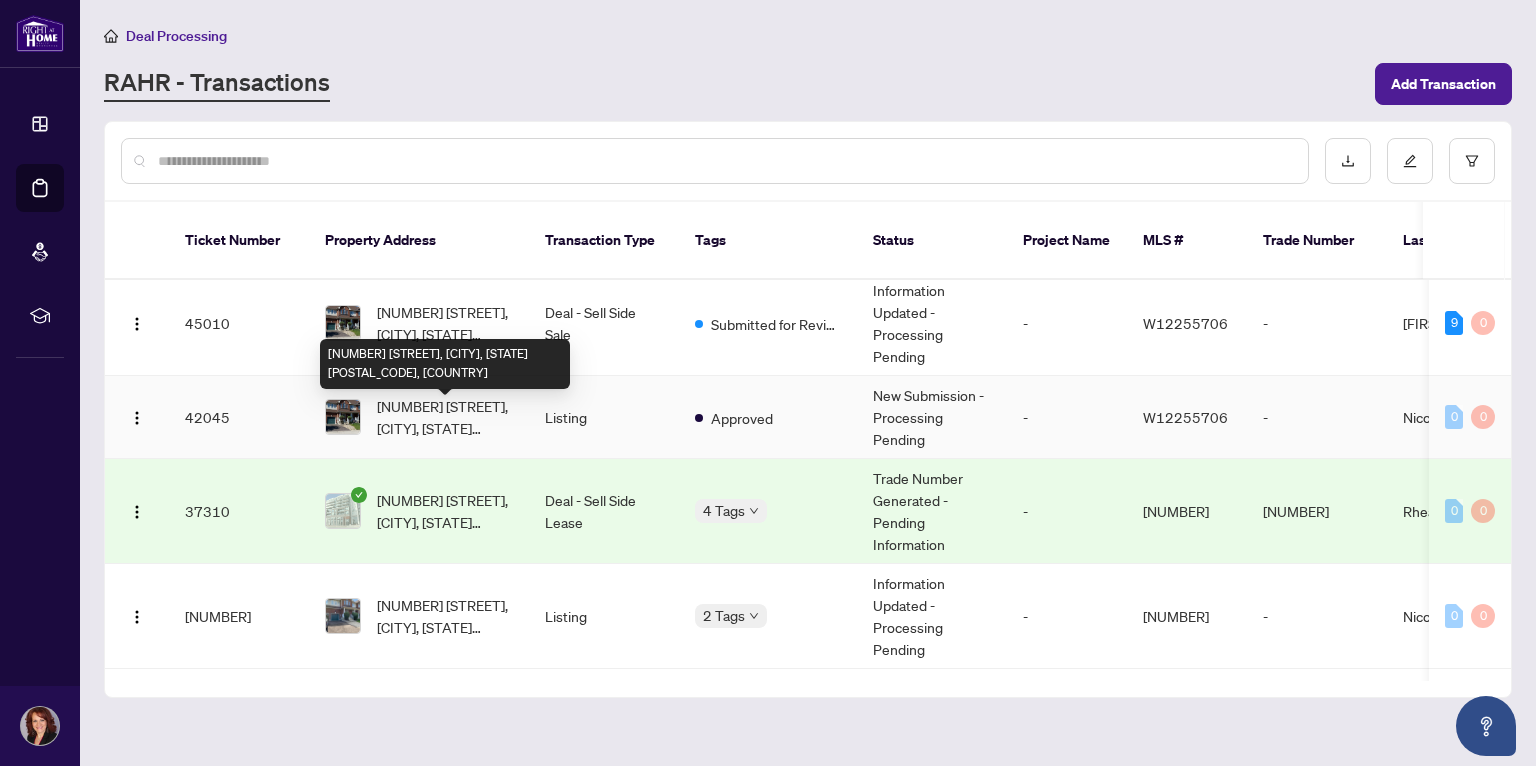 scroll, scrollTop: 0, scrollLeft: 0, axis: both 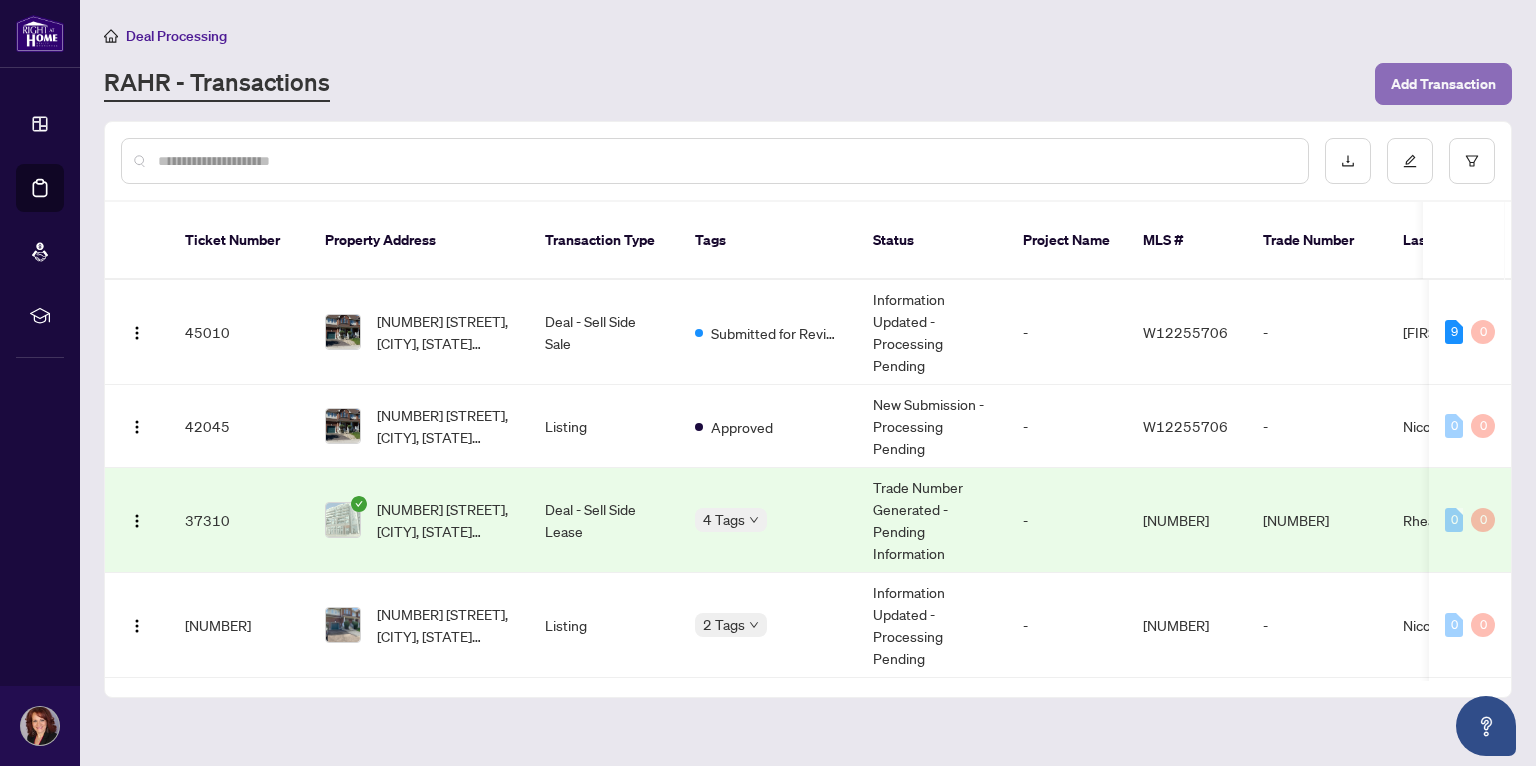 click on "Add Transaction" at bounding box center (1443, 84) 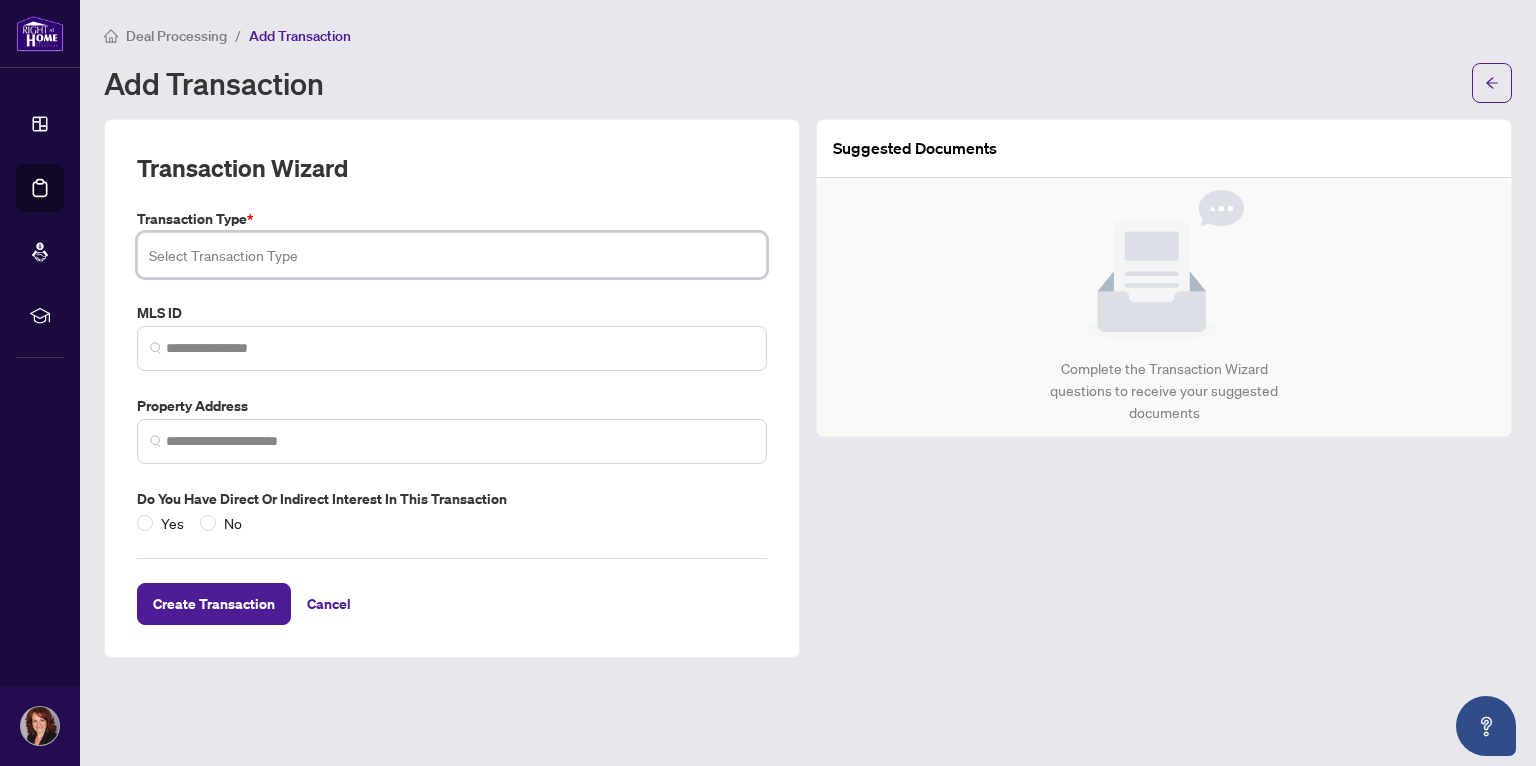 click at bounding box center [452, 255] 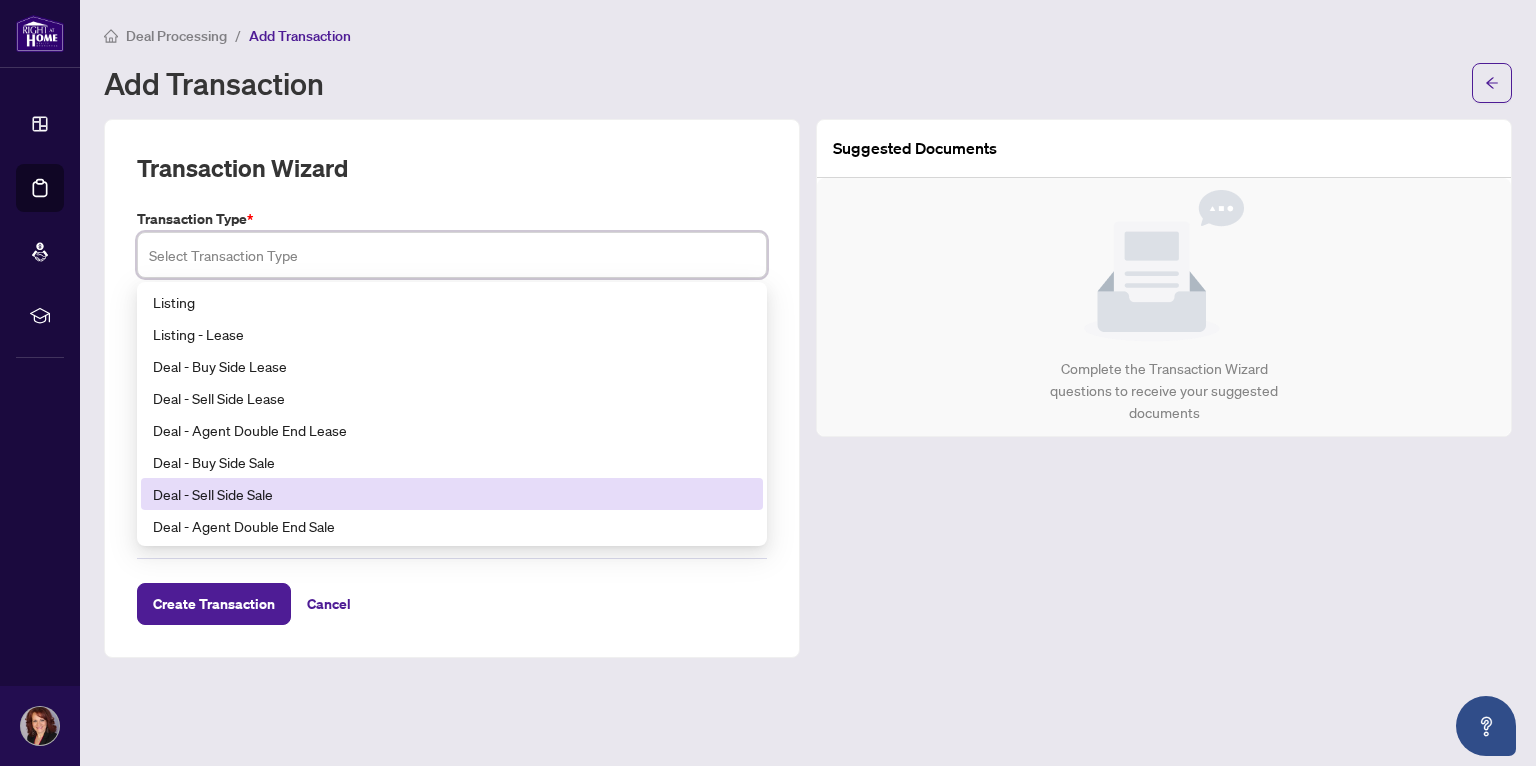 click on "Deal - Sell Side Sale" at bounding box center [452, 494] 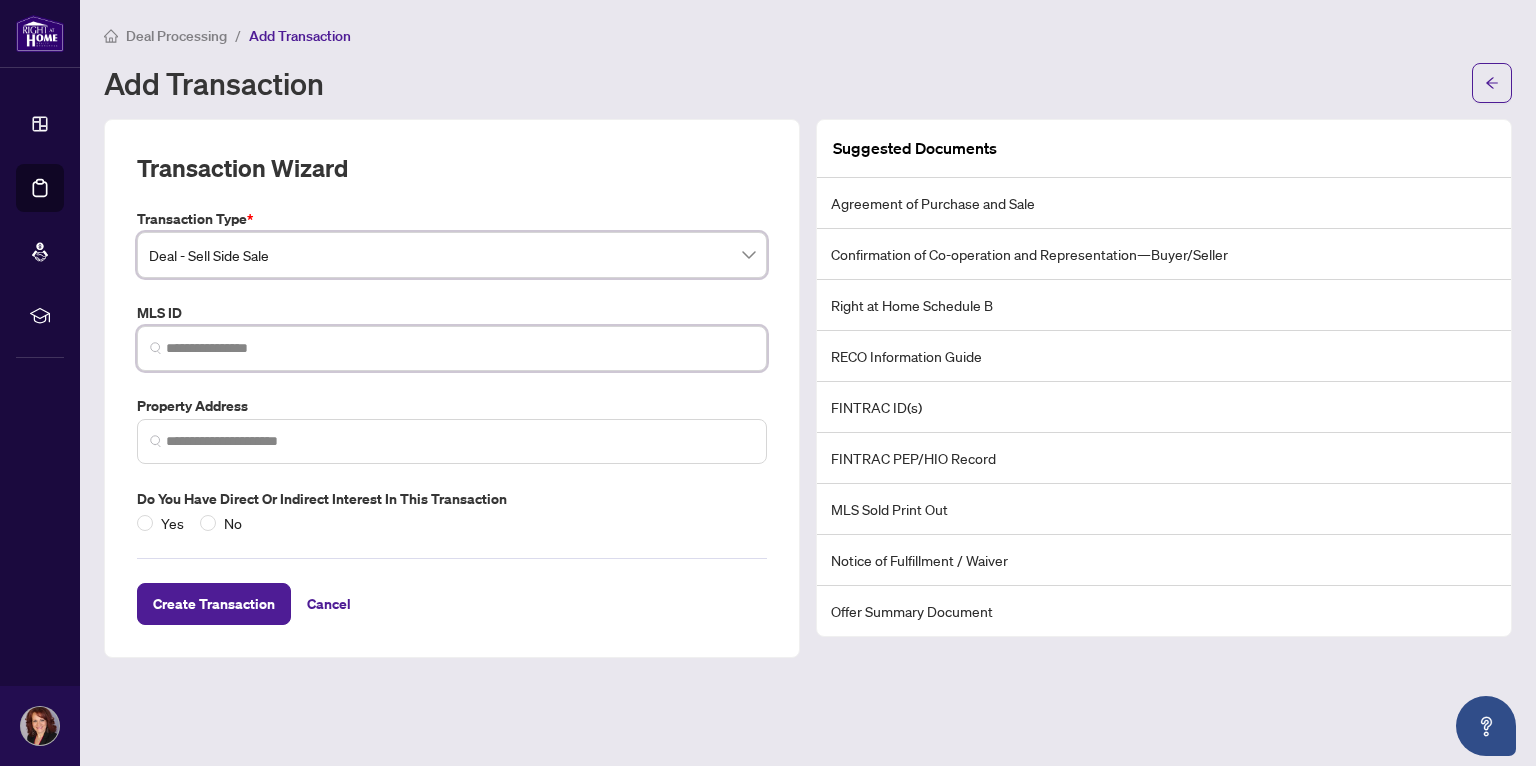 click at bounding box center [460, 348] 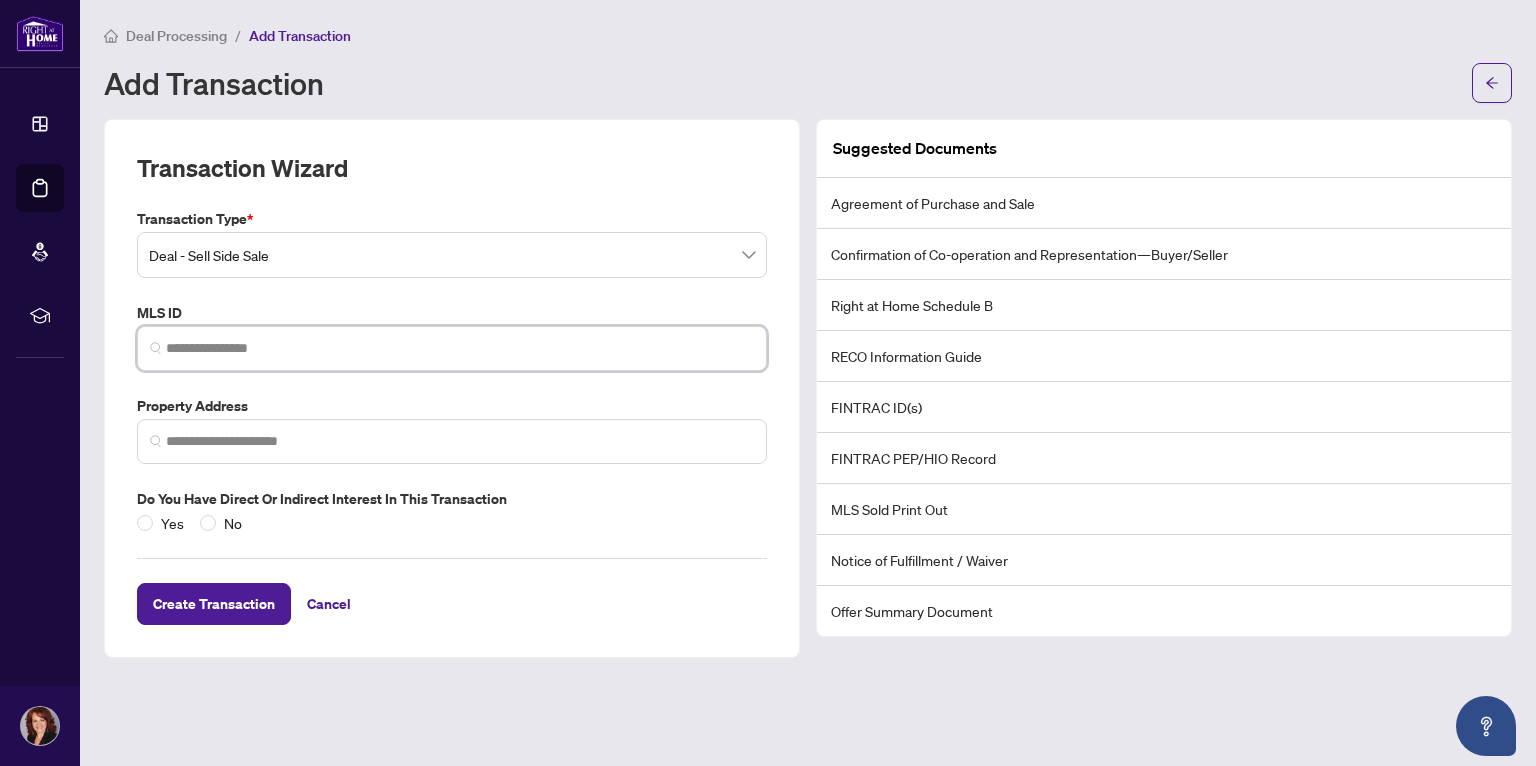 paste on "*********" 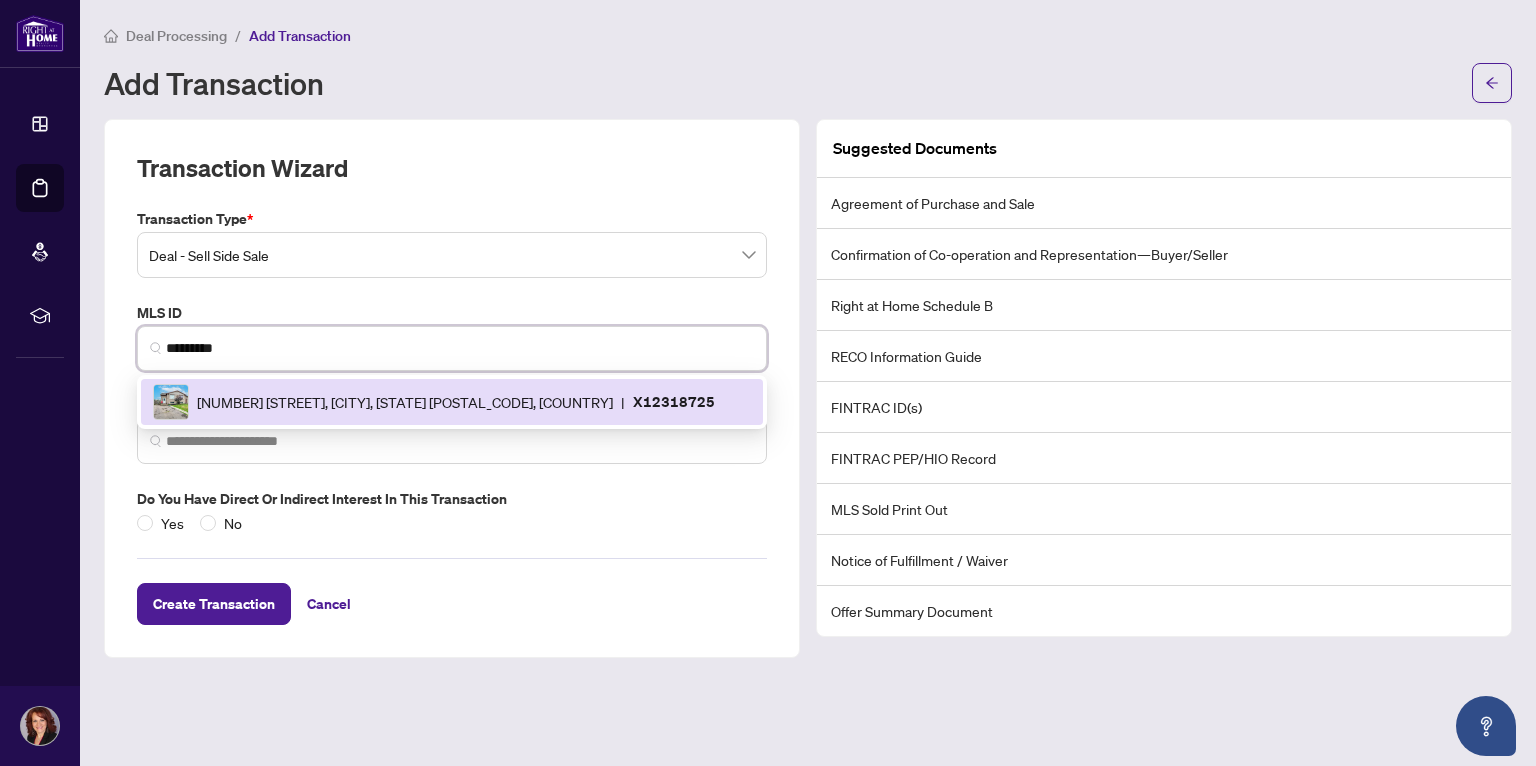 type on "*********" 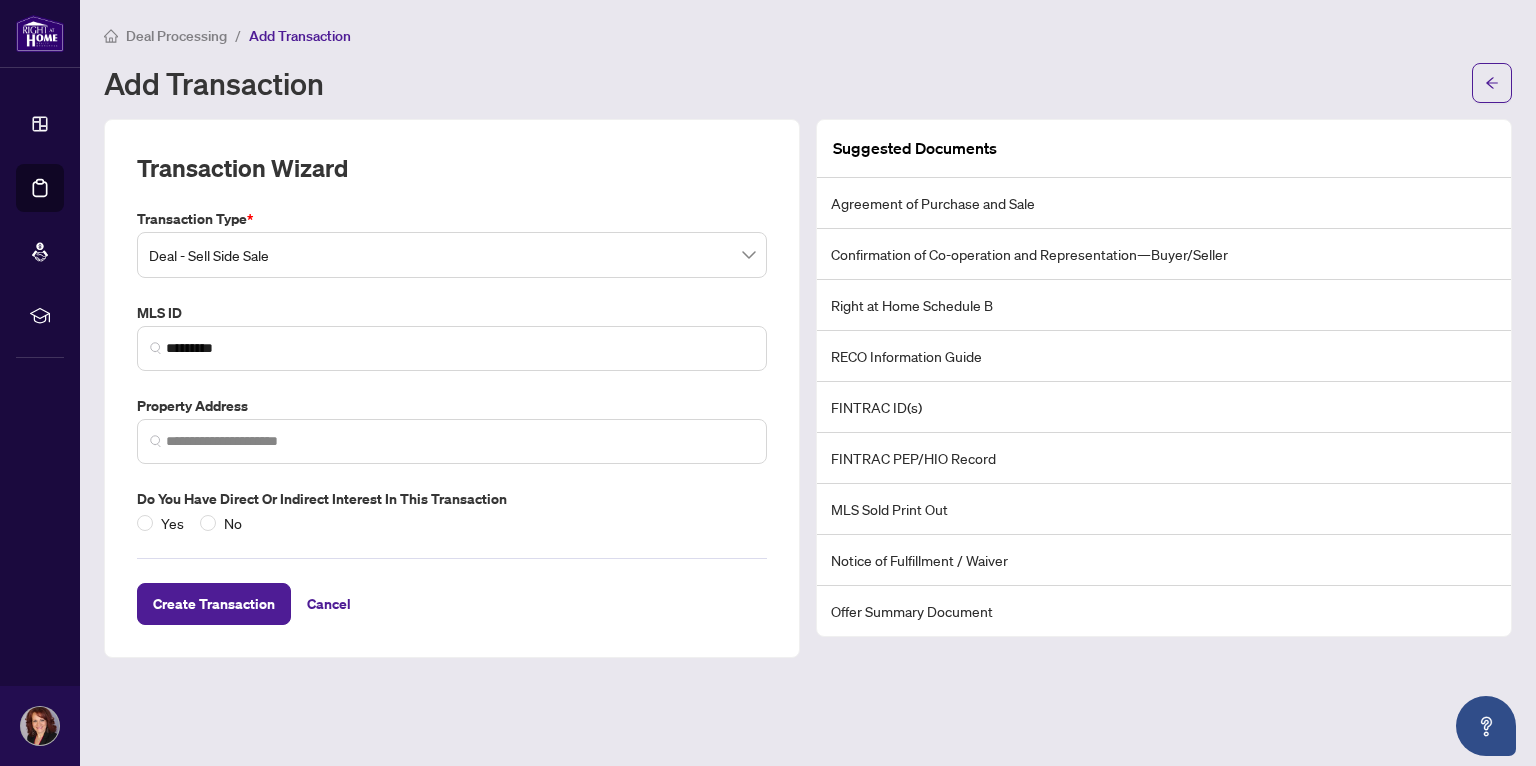 click on "Transaction Type * Deal - Sell Side Sale 18 19 20 Listing Listing - Lease Deal - Buy Side Lease Deal - Sell Side Lease Deal - Agent Double End Lease Deal - Buy Side Sale Deal - Sell Side Sale Deal - Agent Double End Sale Deal - Sell Side Assignment Deal - Buy Side Assignment MLS ID ********* X12318725 [NUMBER] [STREET], [CITY], [STATE] [POSTAL_CODE], [COUNTRY] | X12318725 Property Address Do you have direct or indirect interest in this transaction Yes No" at bounding box center (452, 371) 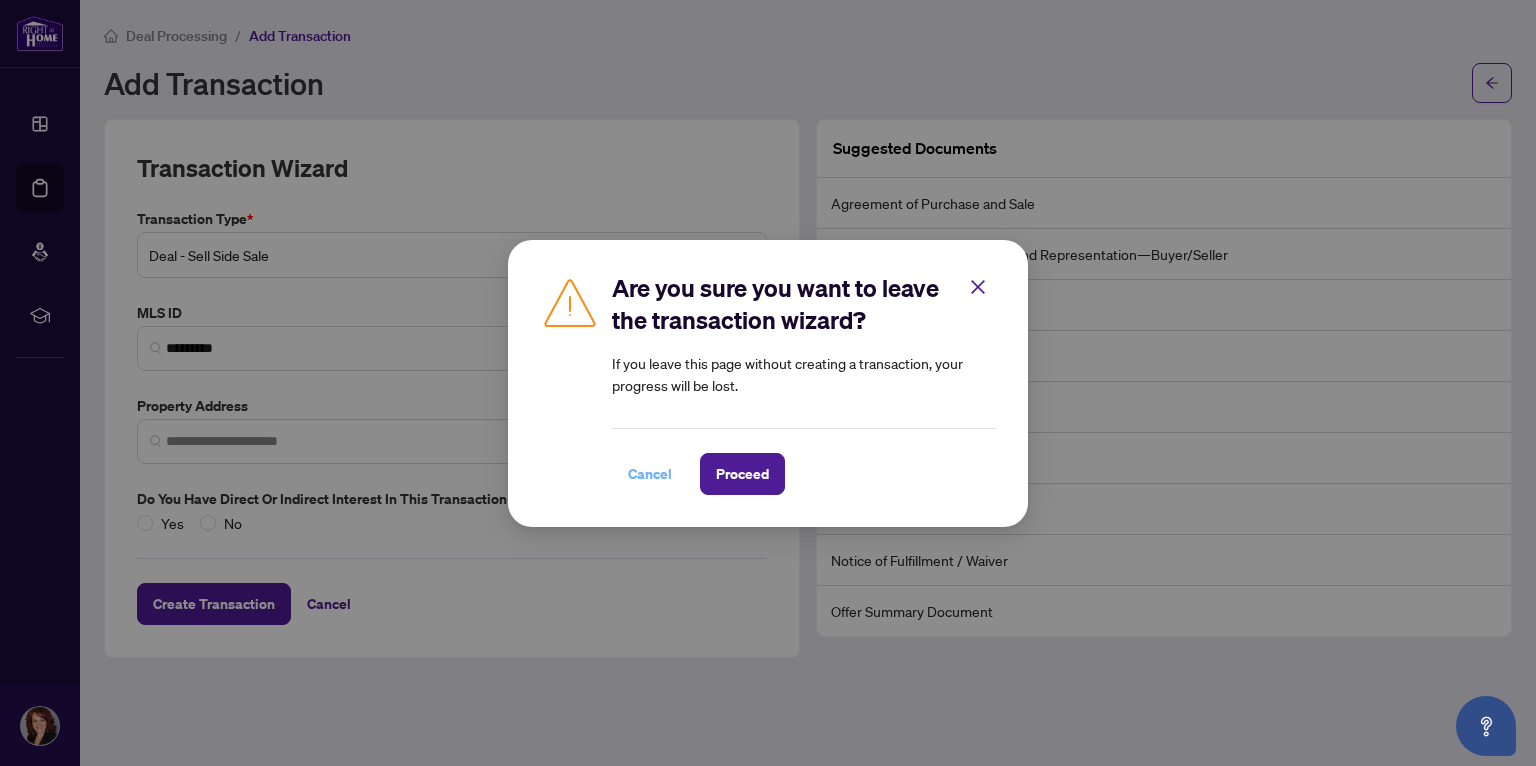 click on "Cancel" at bounding box center [650, 474] 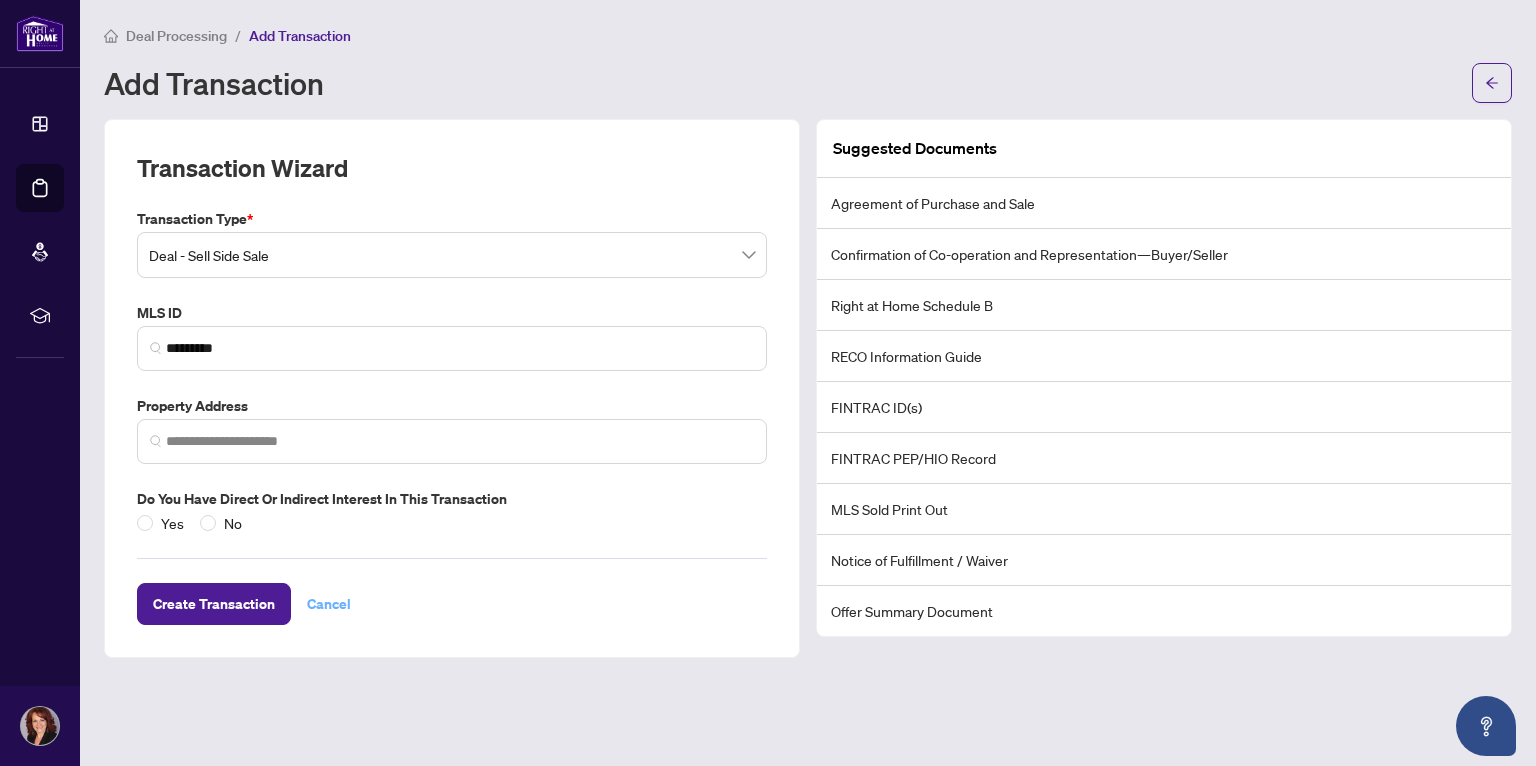 click on "Cancel" at bounding box center (329, 604) 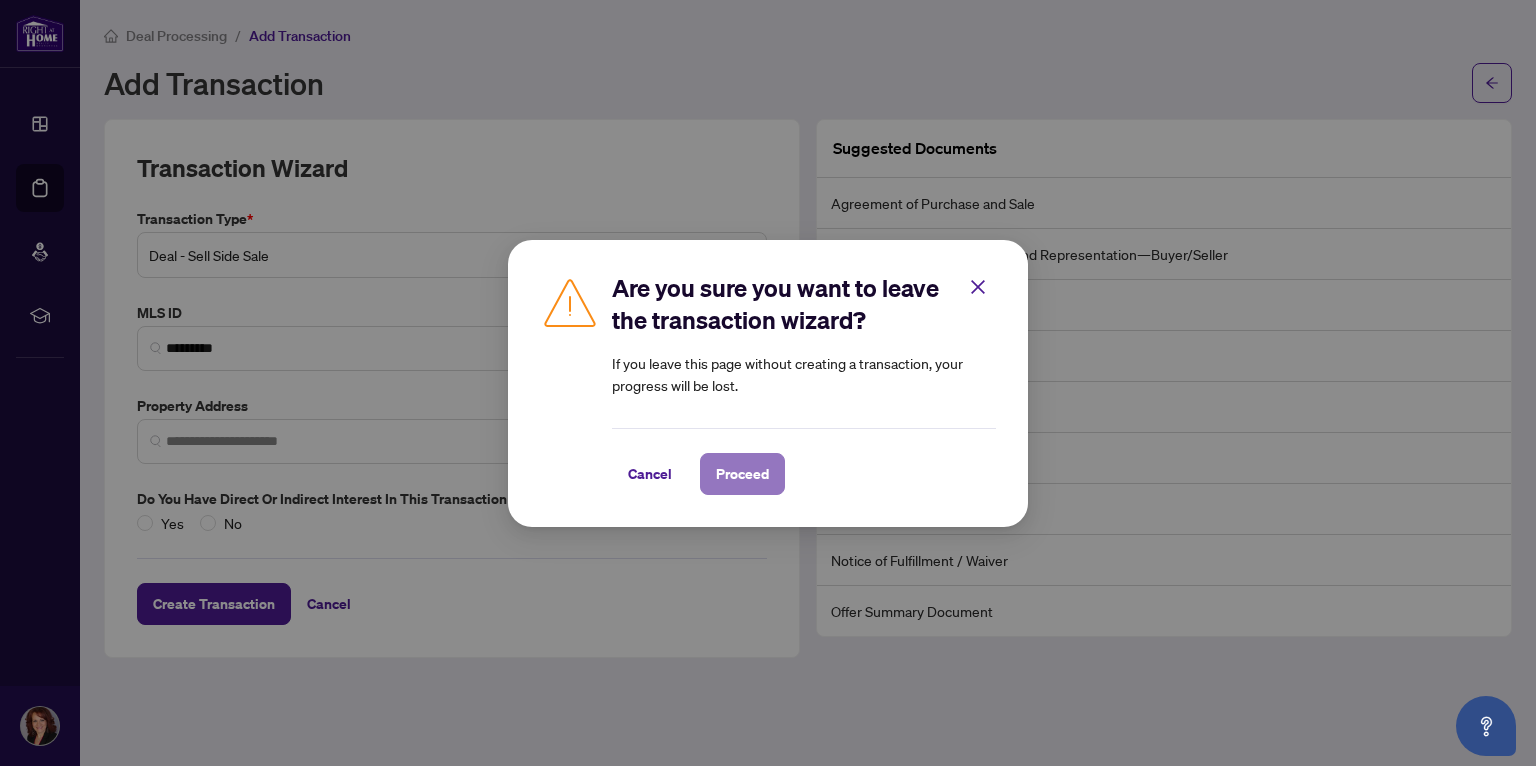 click on "Proceed" at bounding box center (742, 474) 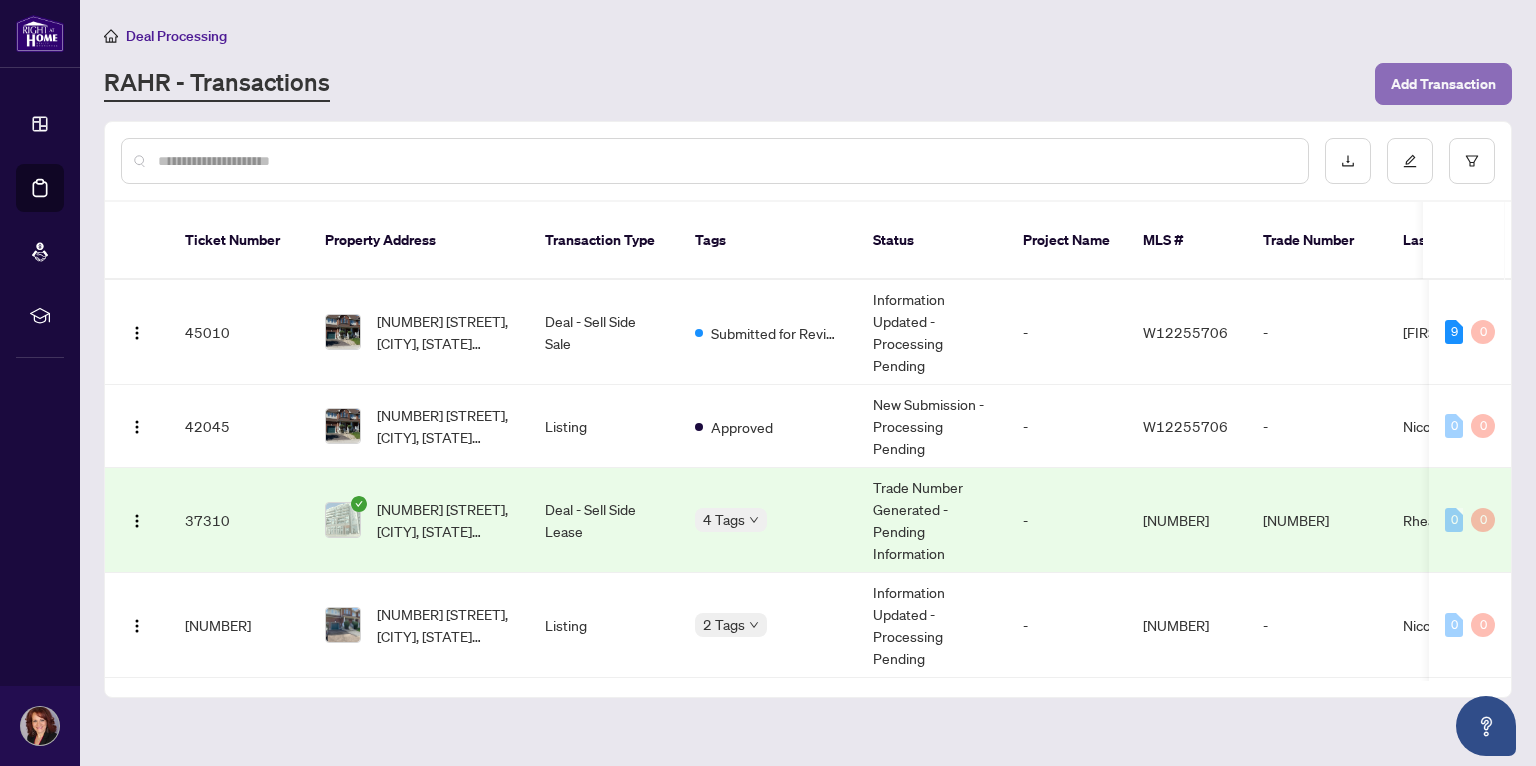 click on "Add Transaction" at bounding box center [1443, 84] 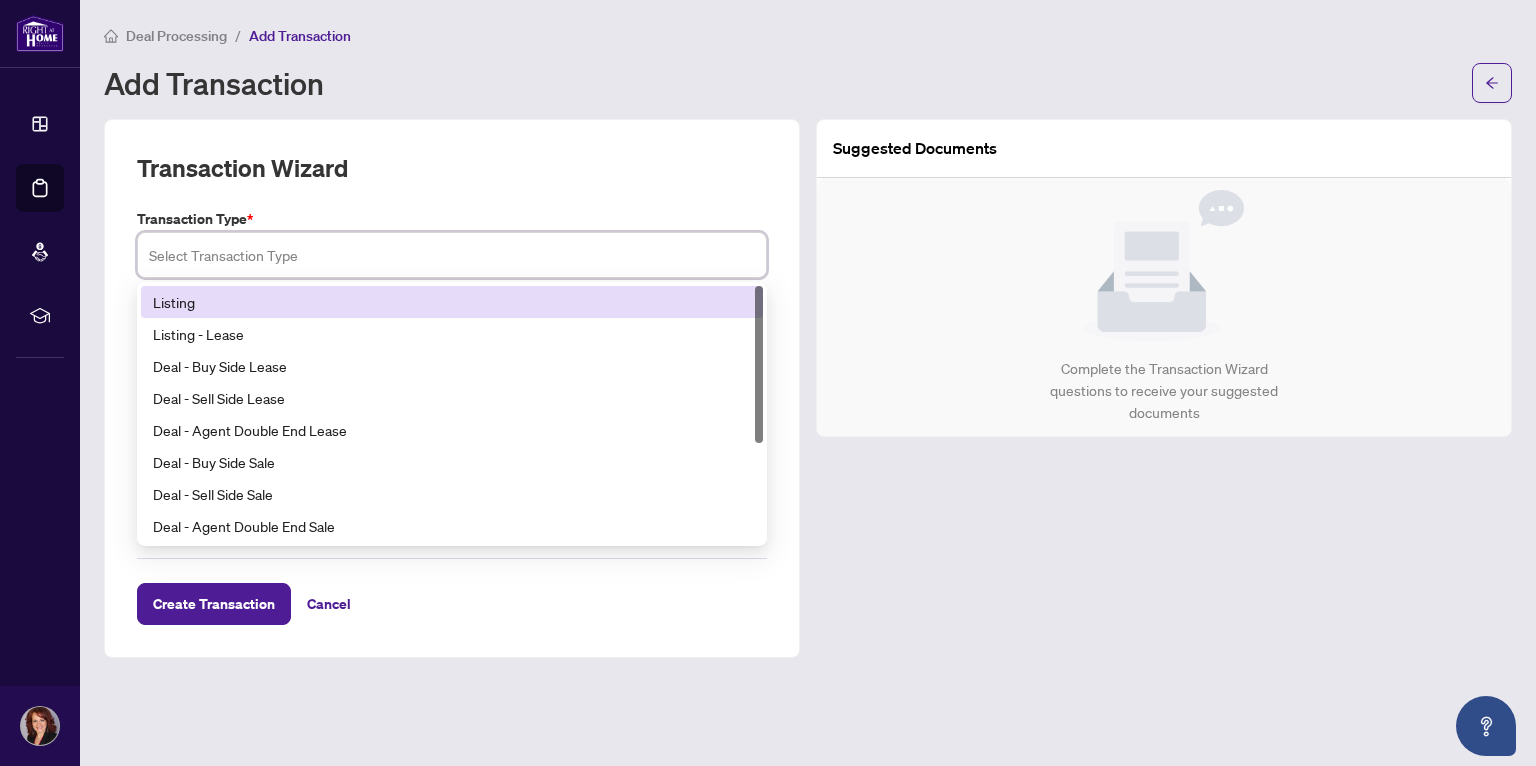 click at bounding box center [452, 255] 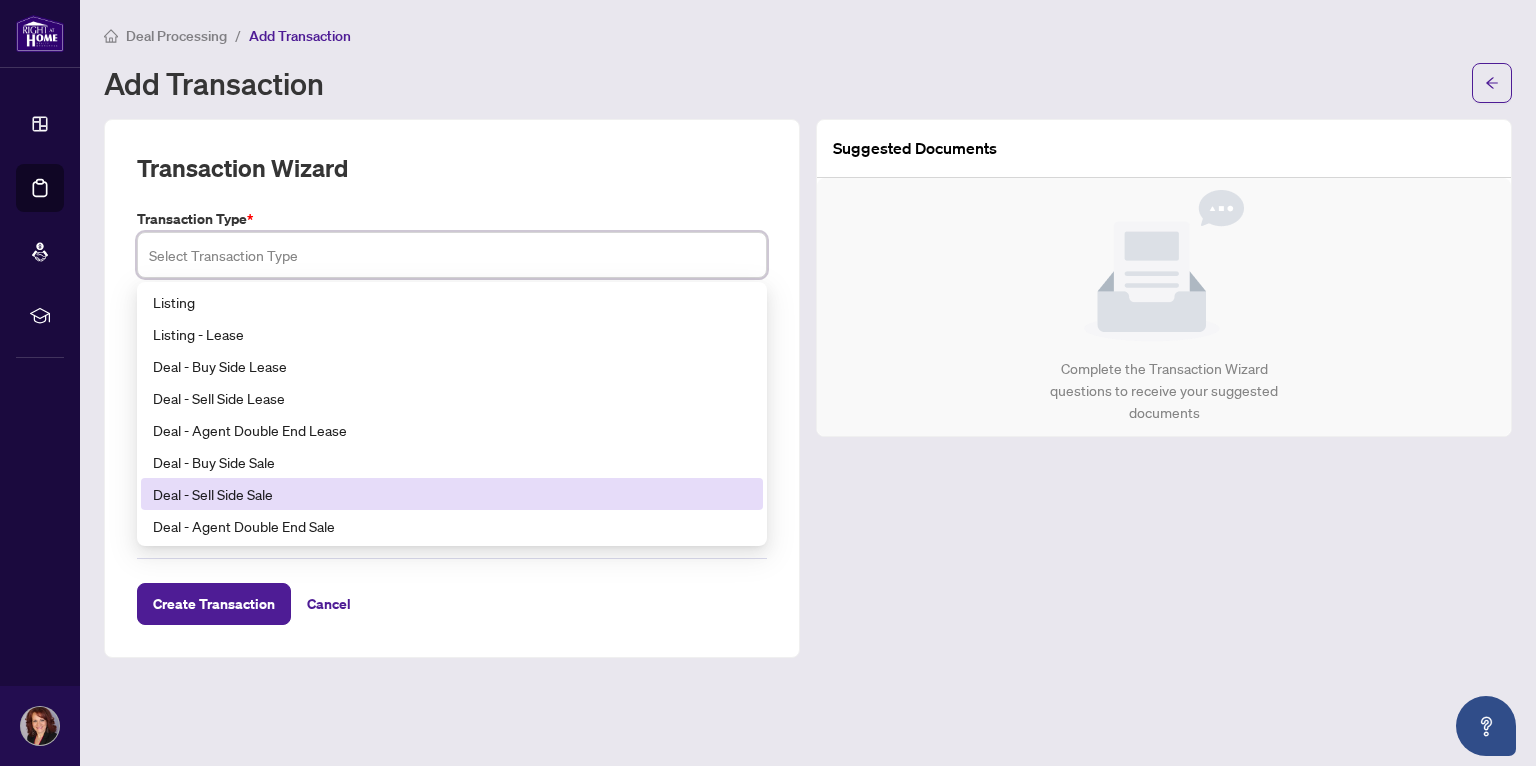 click on "Deal - Sell Side Sale" at bounding box center [452, 494] 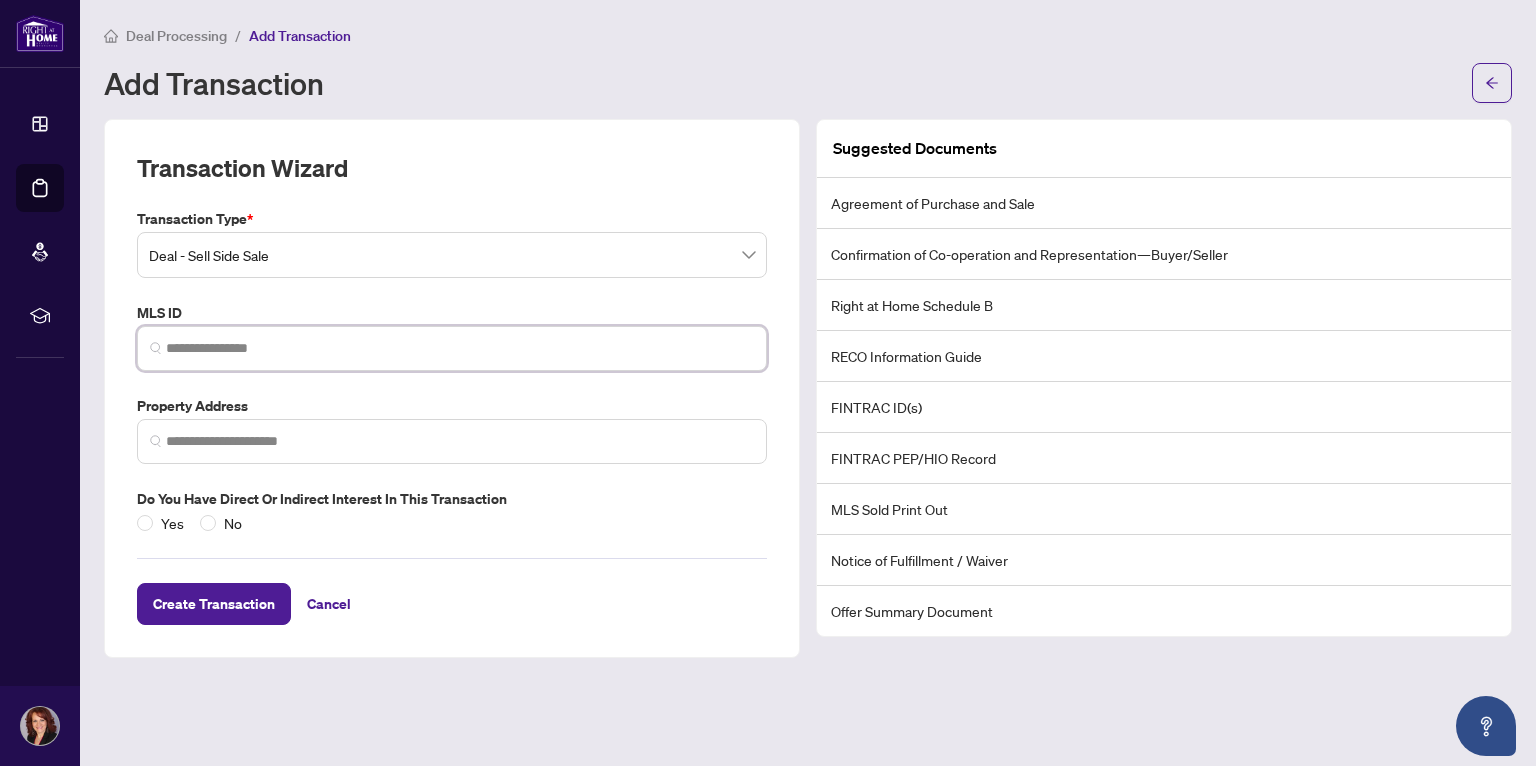 click at bounding box center (460, 348) 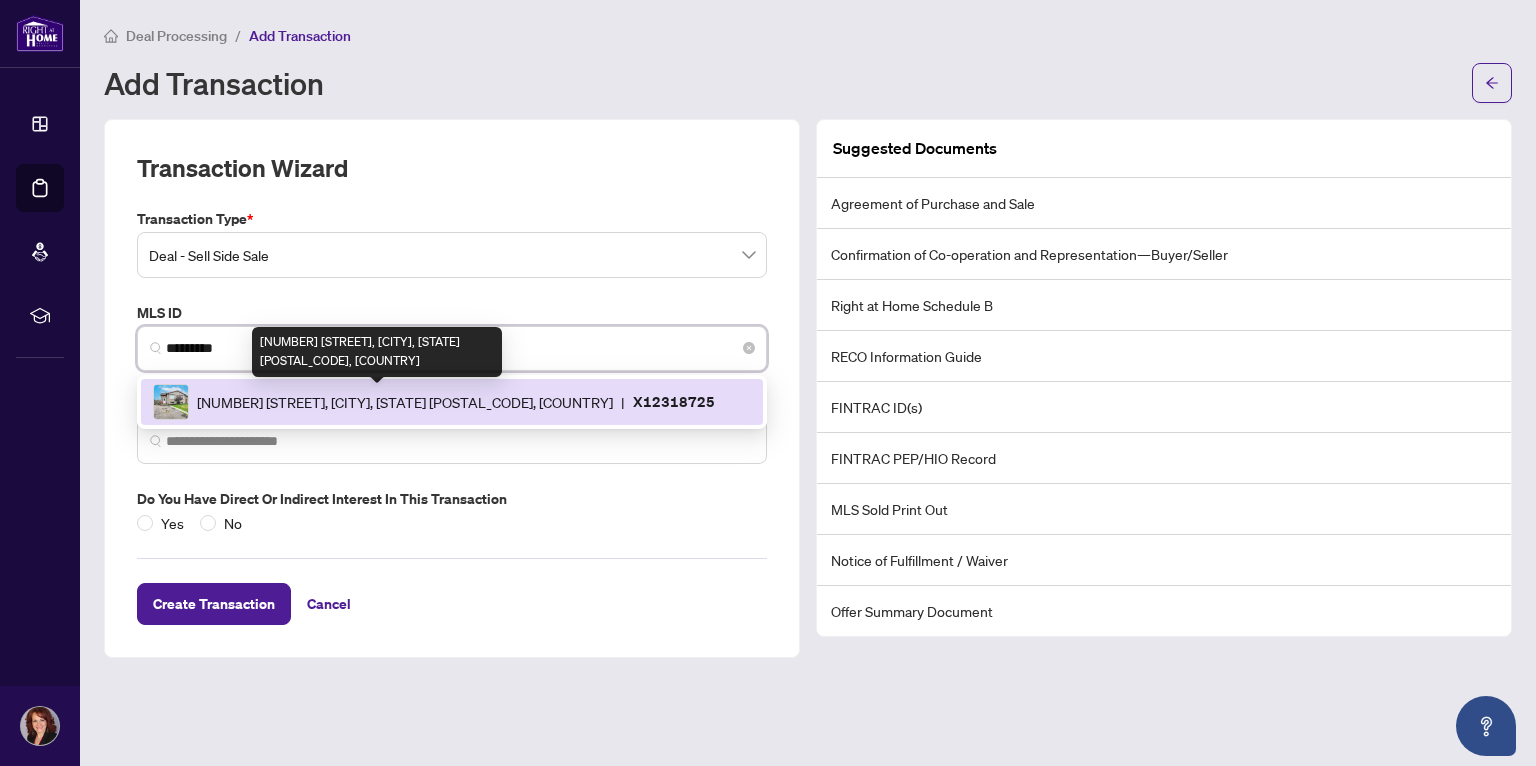 click on "[NUMBER] [STREET], [CITY], [STATE] [POSTAL_CODE], [COUNTRY]" at bounding box center [405, 402] 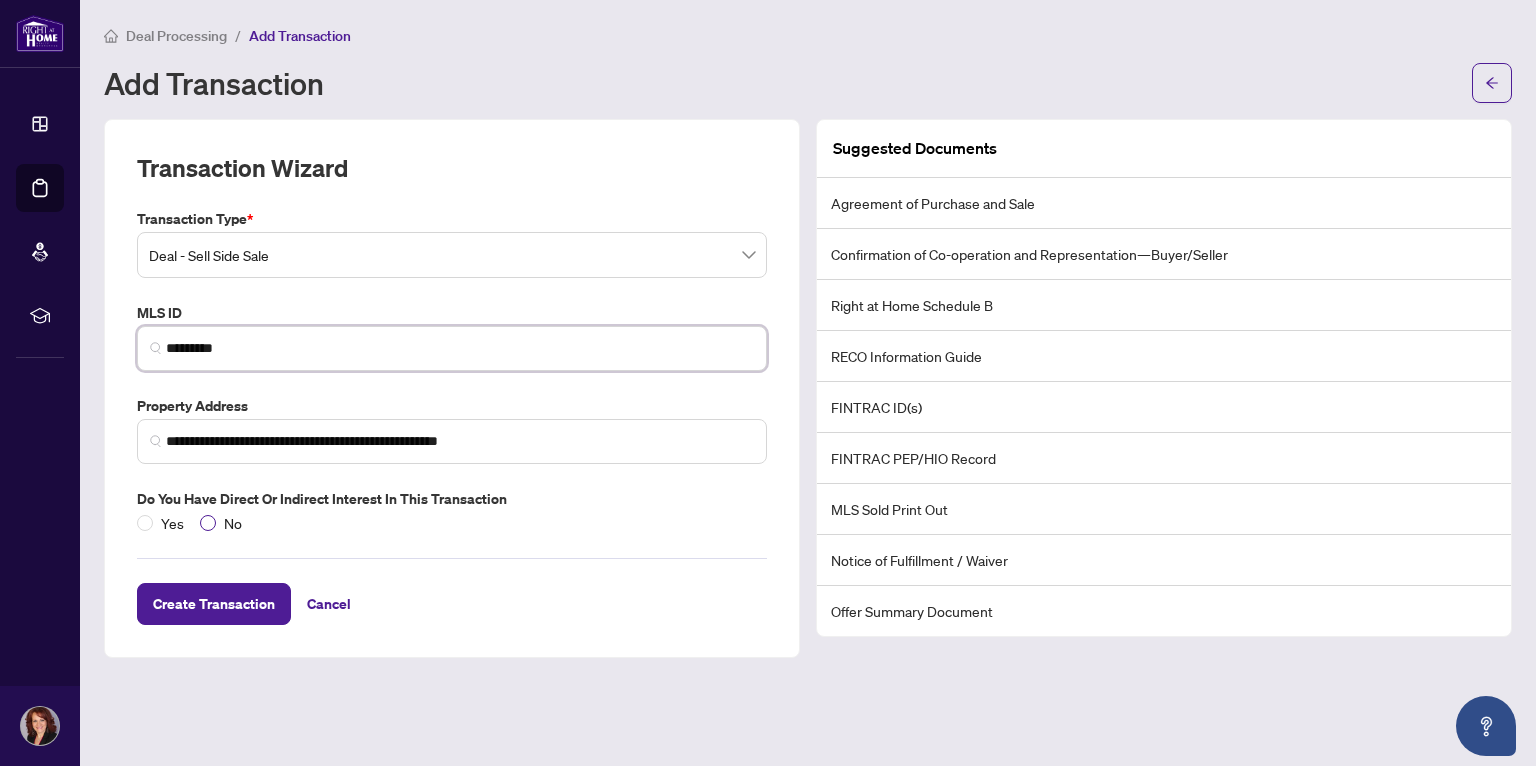 type on "*********" 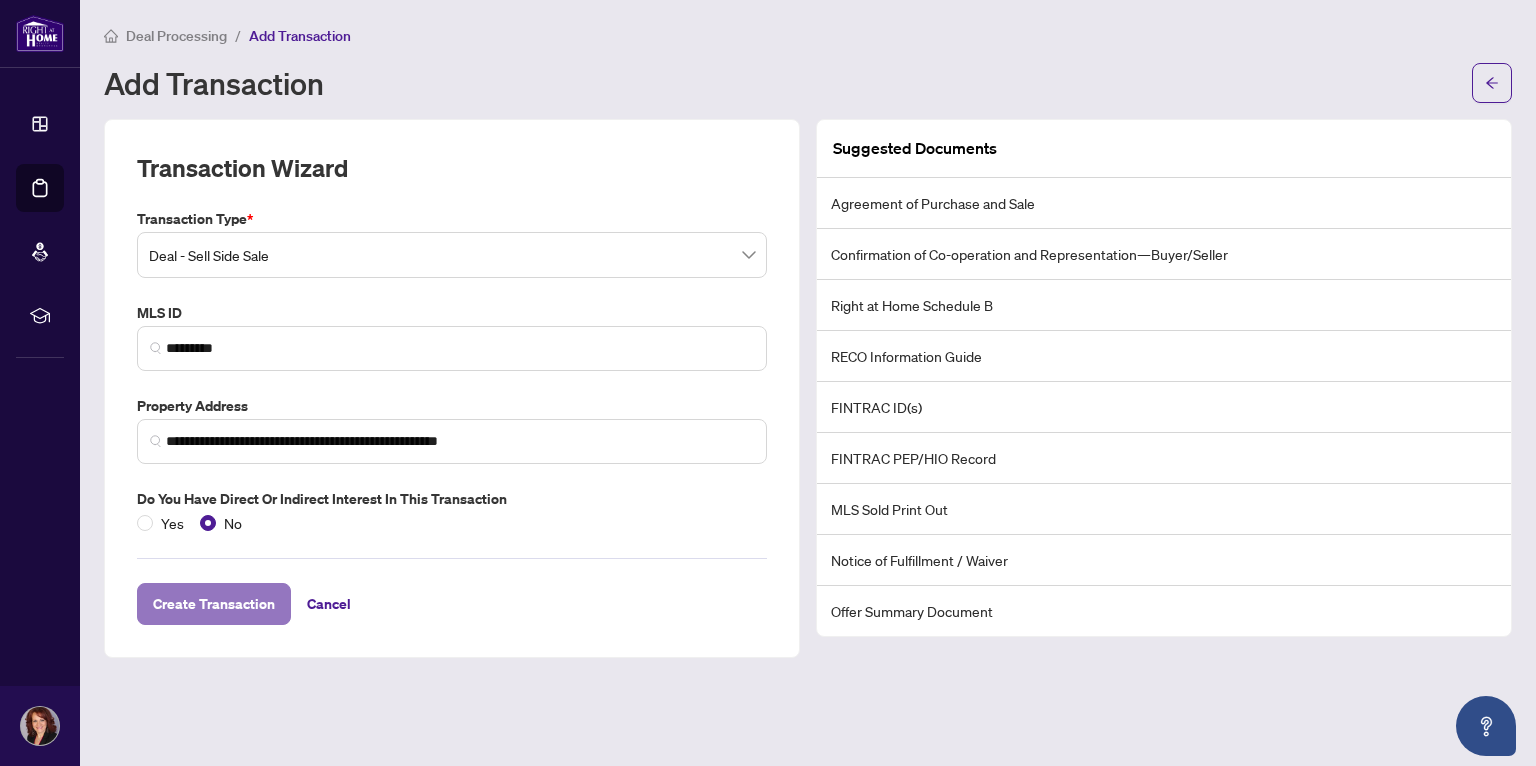 click on "Create Transaction" at bounding box center (214, 604) 